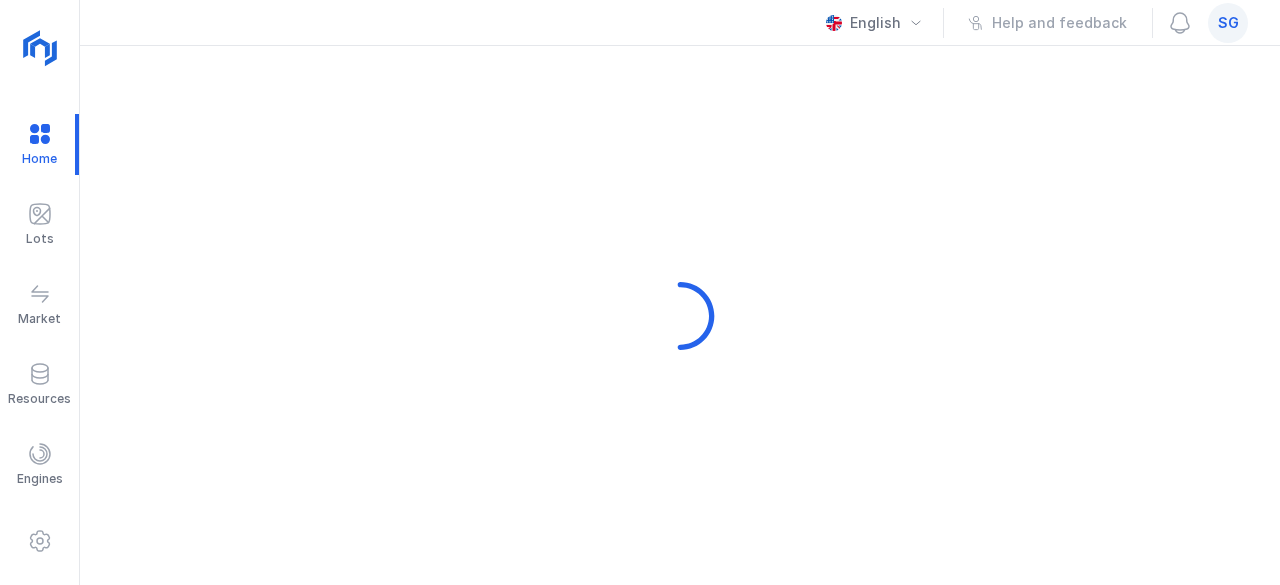 scroll, scrollTop: 0, scrollLeft: 0, axis: both 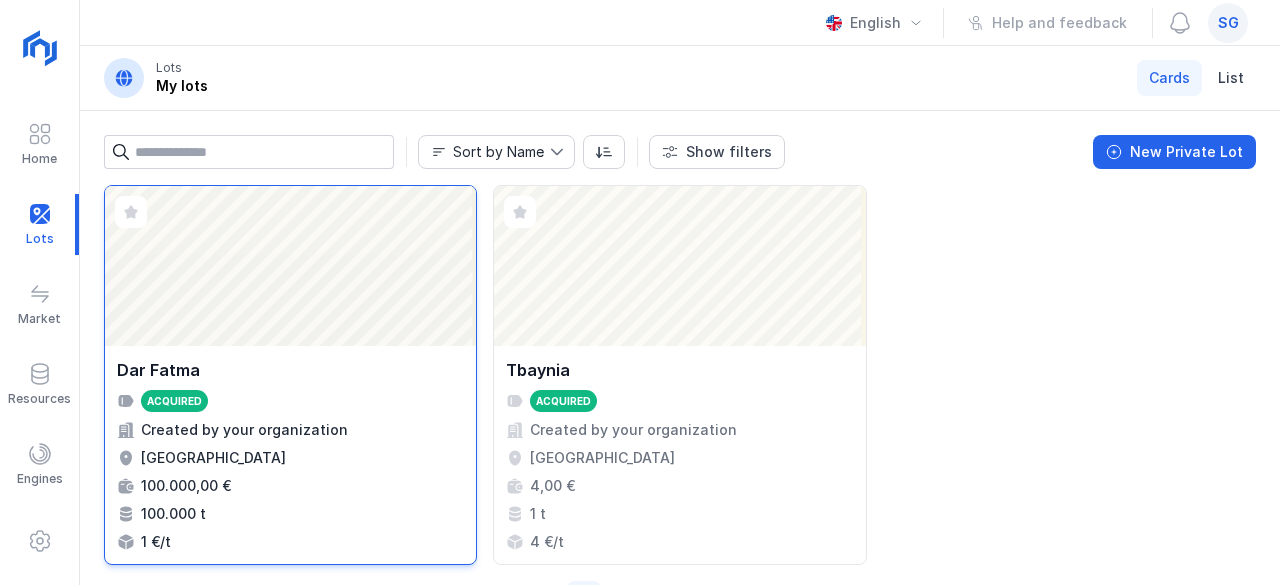 click on "Abrir lote" at bounding box center (290, 266) 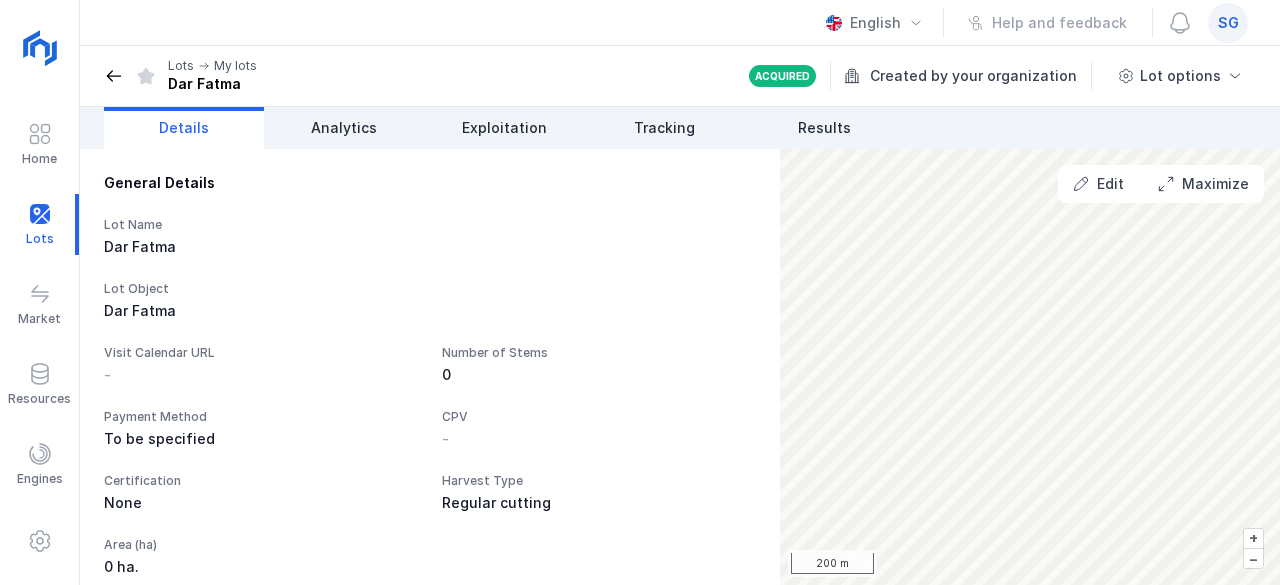 click on "Dar Fatma" at bounding box center (261, 247) 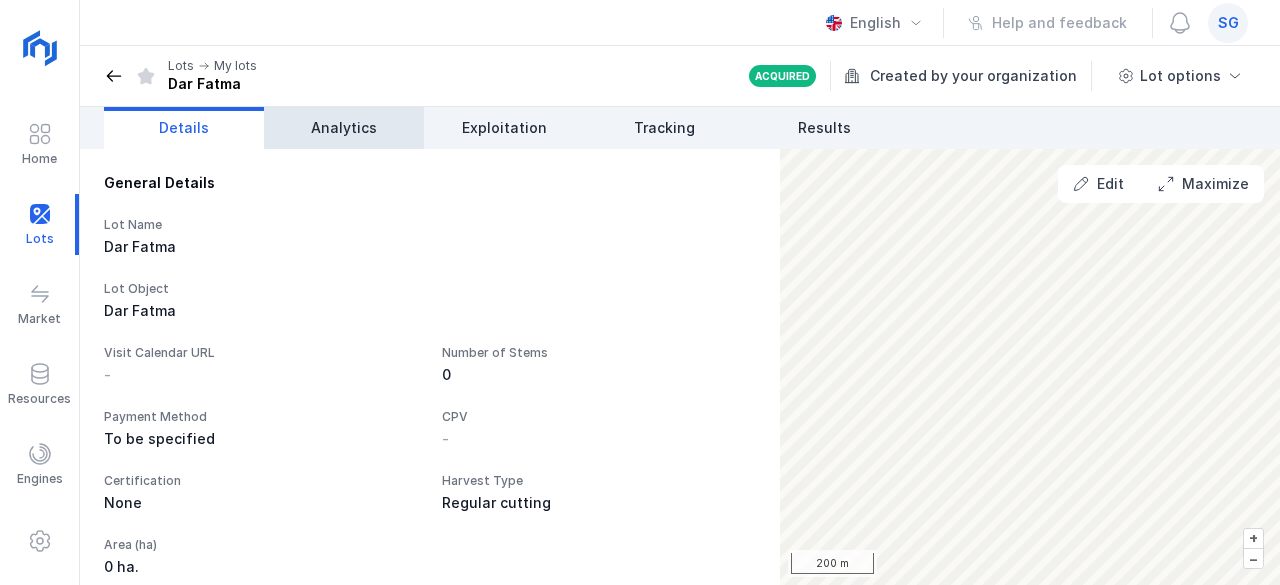 click on "Analytics" at bounding box center [344, 128] 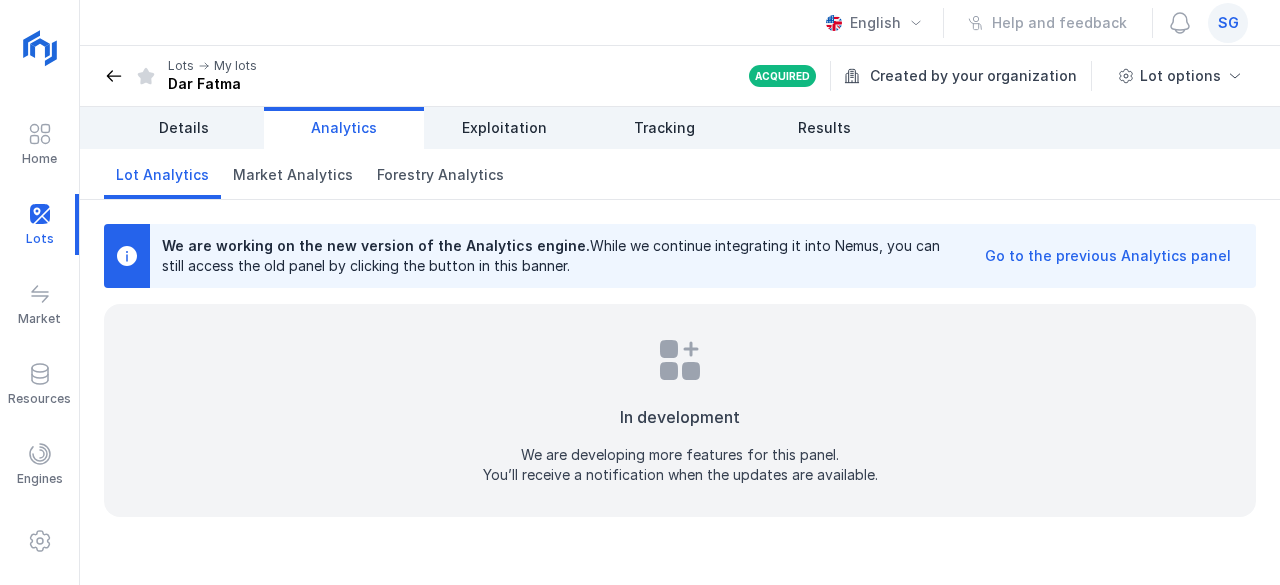 click on "Analytics" at bounding box center [344, 128] 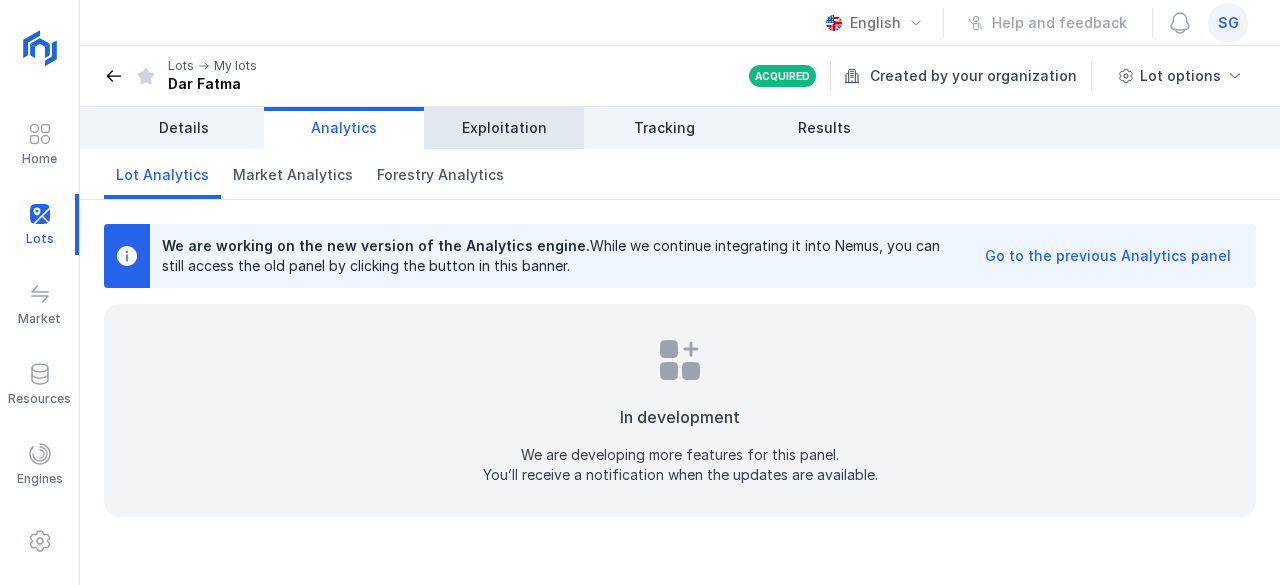 click on "Exploitation" at bounding box center [504, 128] 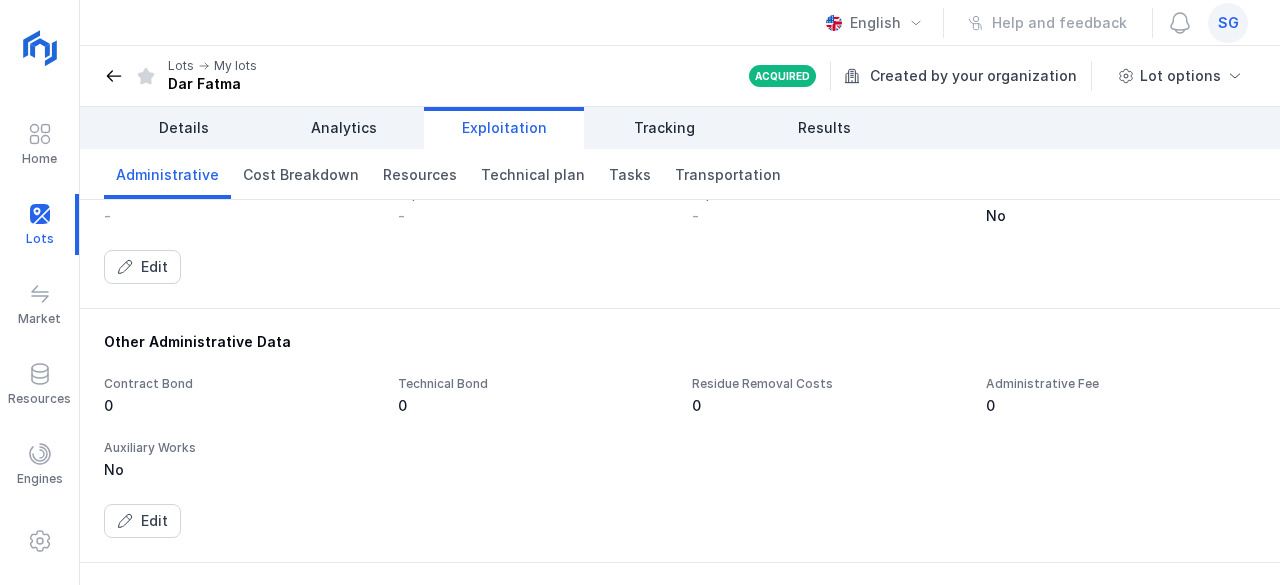 scroll, scrollTop: 360, scrollLeft: 0, axis: vertical 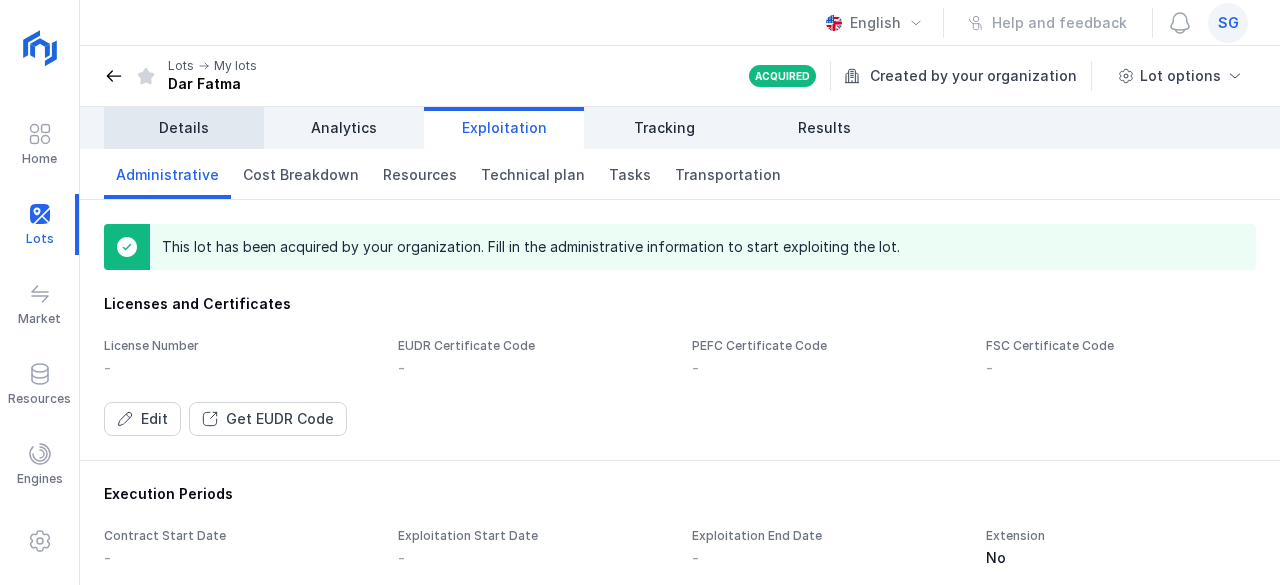 click on "Details" at bounding box center (184, 128) 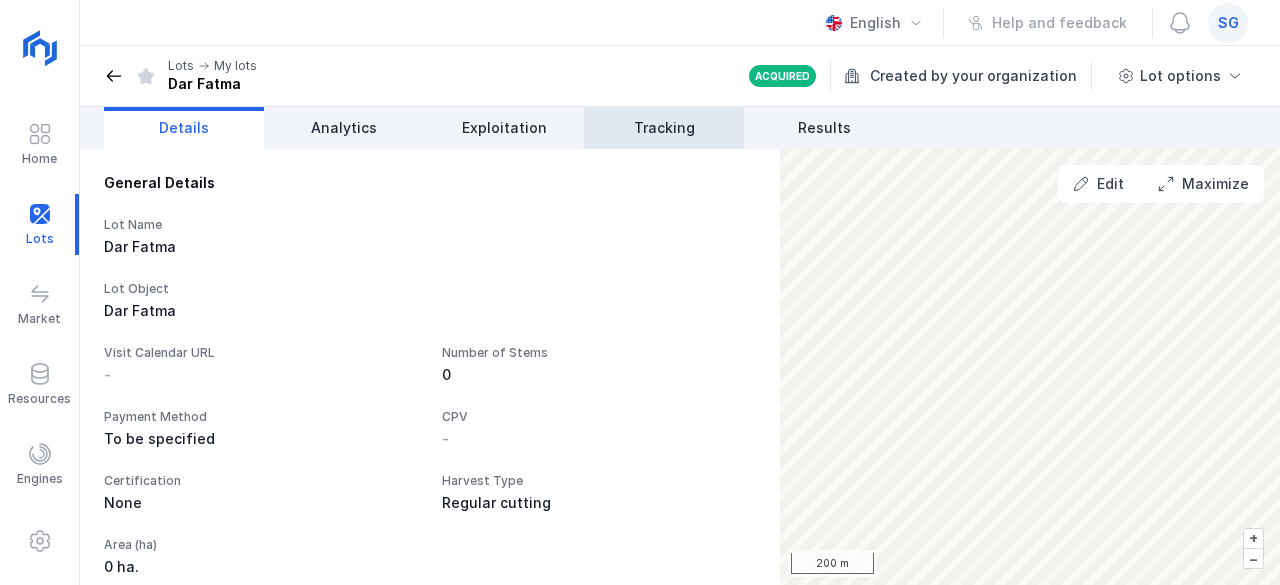 click on "Tracking" at bounding box center [664, 128] 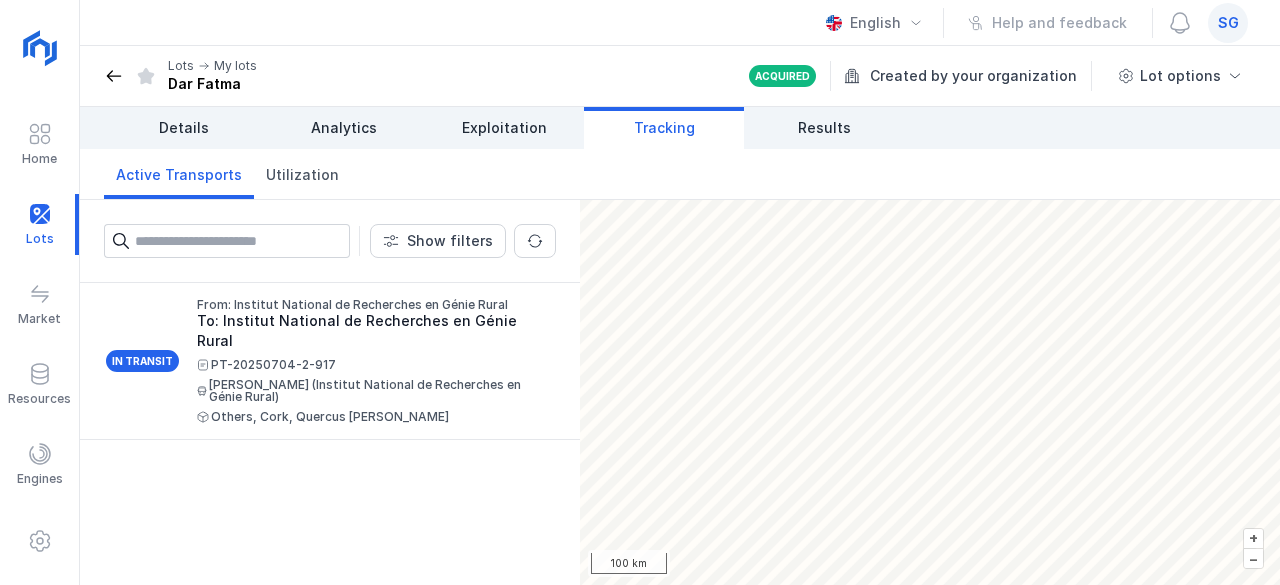 click on "Tracking" at bounding box center (664, 128) 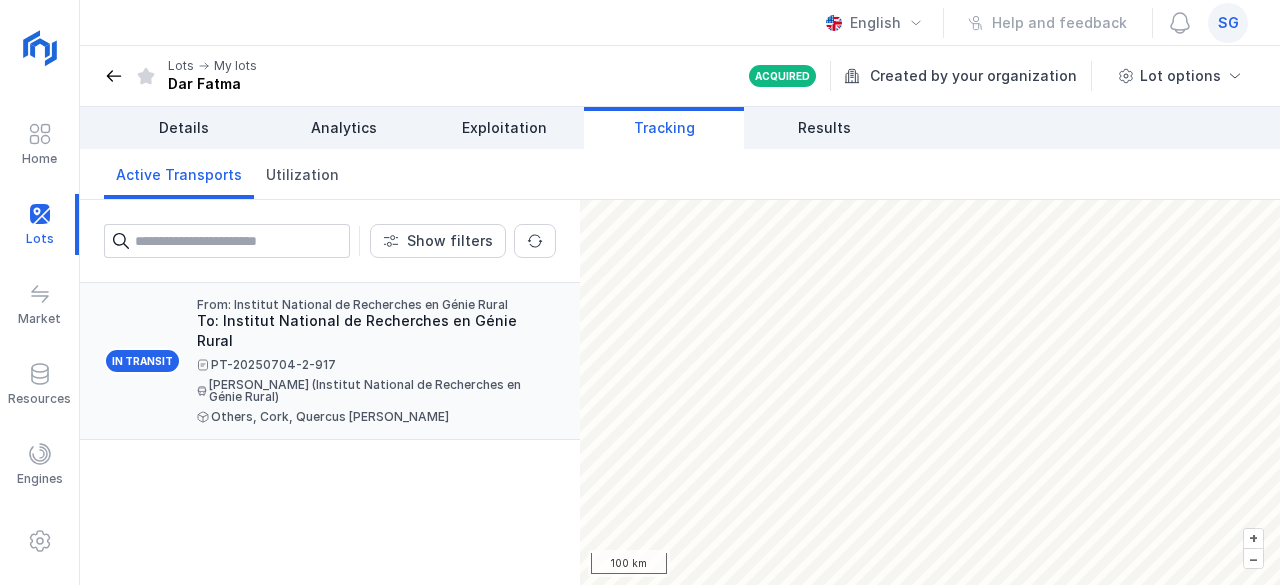 drag, startPoint x: 192, startPoint y: 242, endPoint x: 269, endPoint y: 305, distance: 99.48869 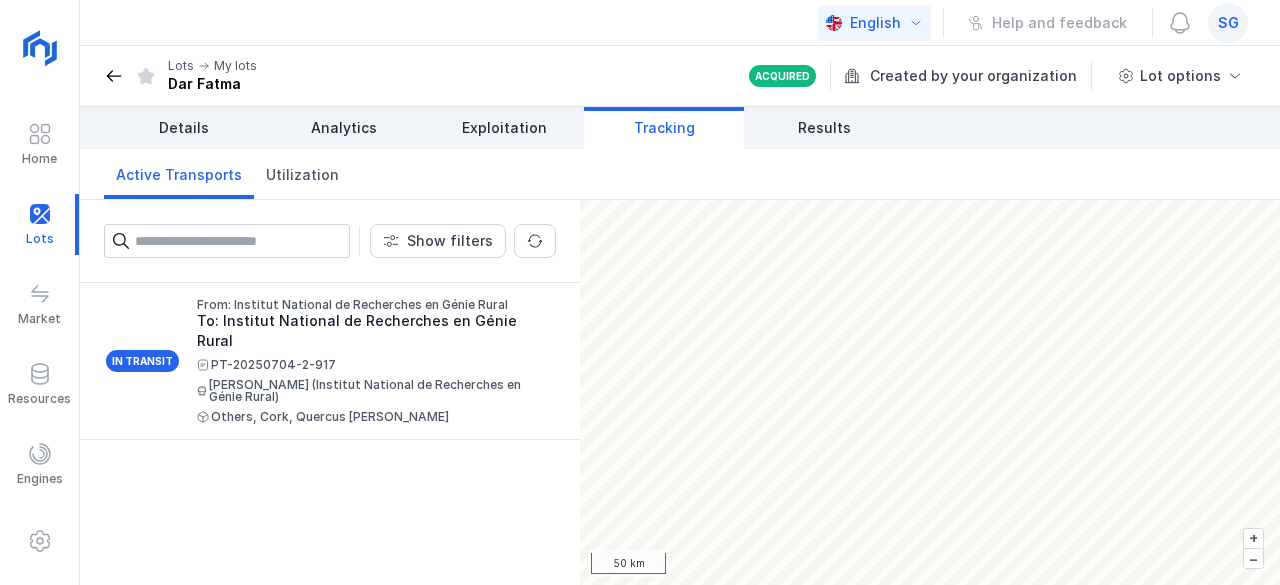 click at bounding box center [916, 23] 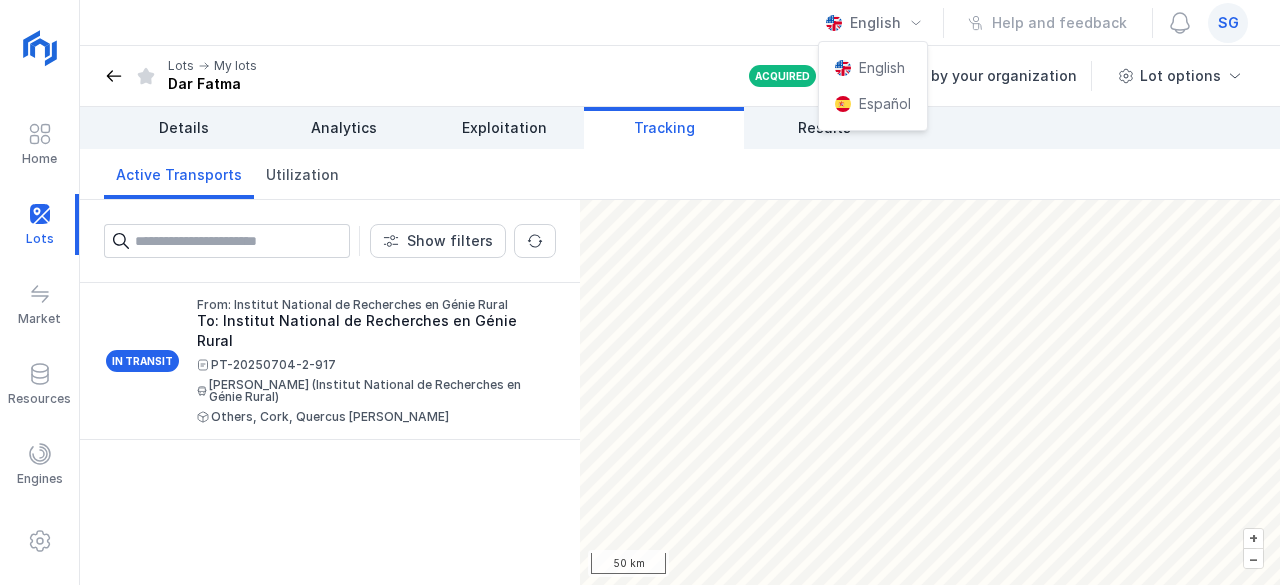 click on "Active Transports Utilization" at bounding box center (680, 174) 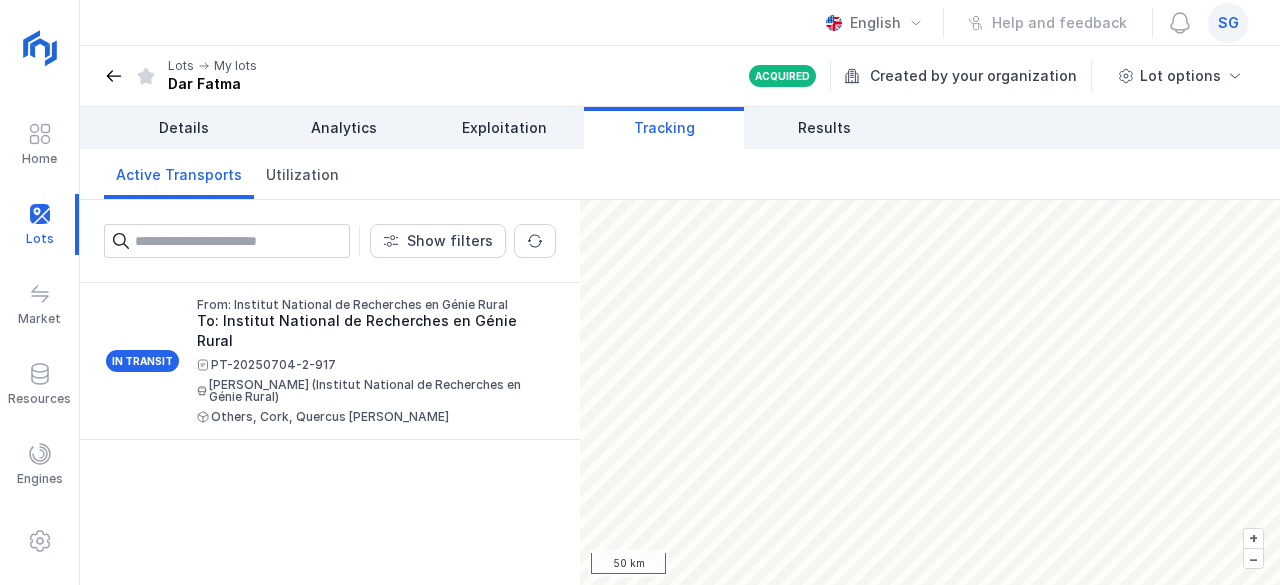 click on "In transit From: Institut National de Recherches en Génie Rural To: Institut National de Recherches en Génie Rural PT-20250704-2-917 Tahar Sghaier  (Institut National de Recherches en Génie Rural) Others, Cork, Quercus [PERSON_NAME]" at bounding box center (330, 434) 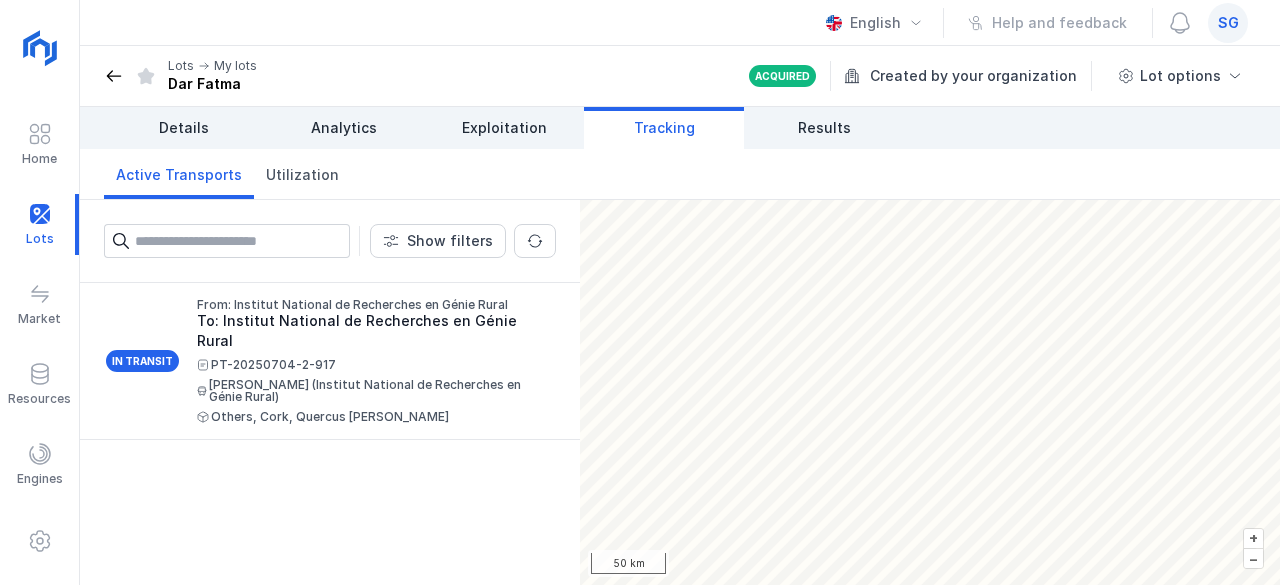 click 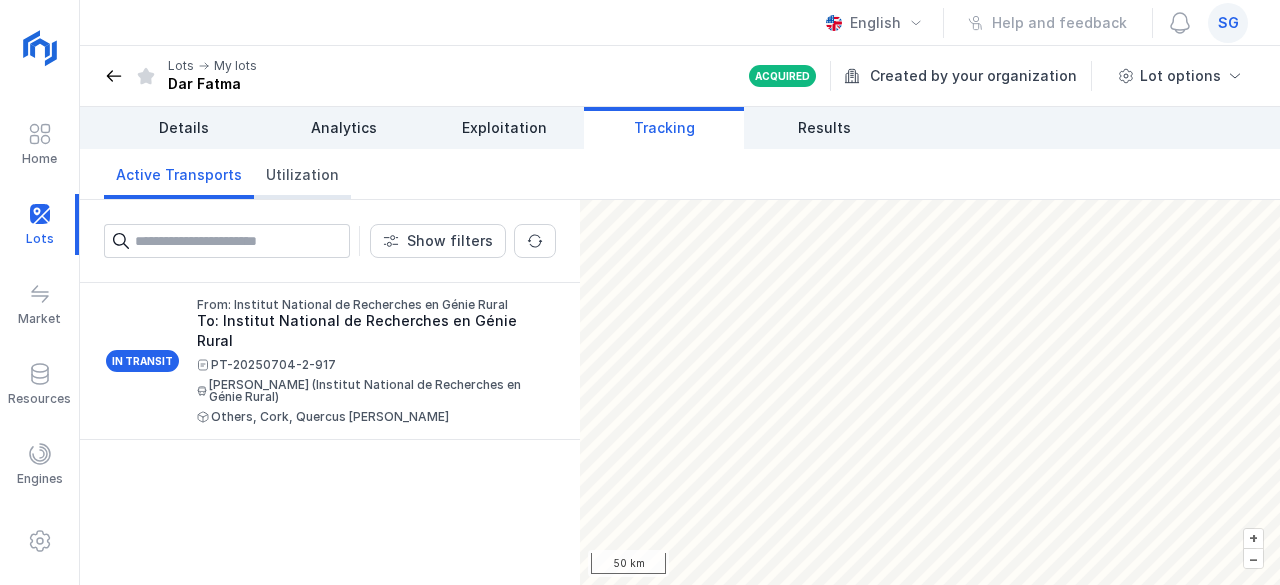 click on "Utilization" at bounding box center (302, 175) 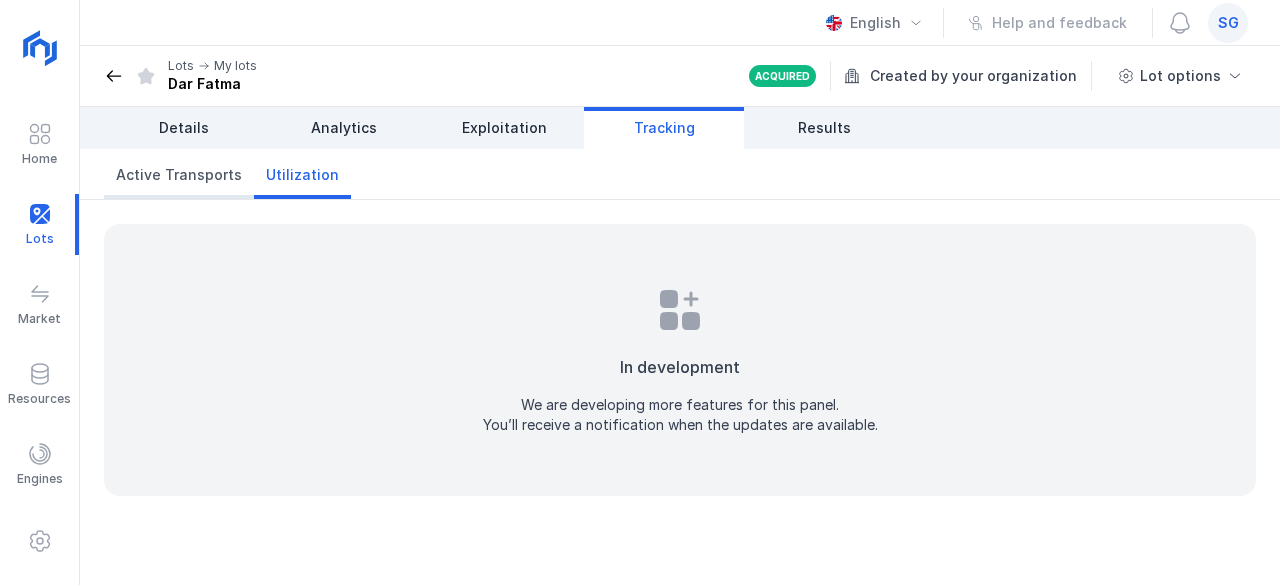 click on "Active Transports" at bounding box center [179, 175] 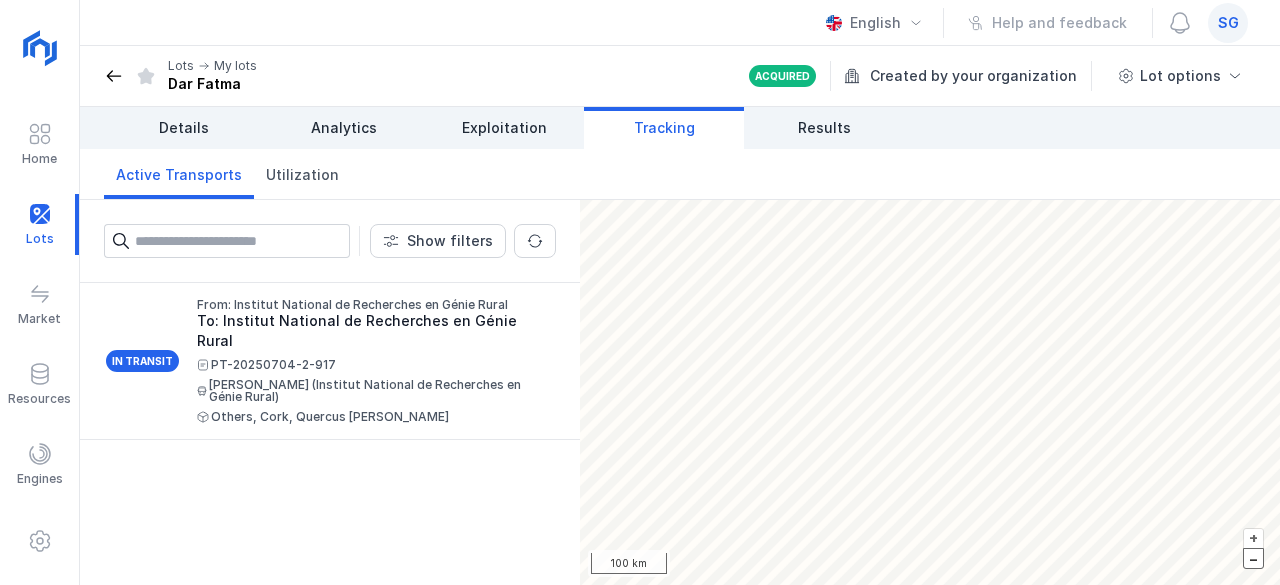 click on "–" at bounding box center (1253, 558) 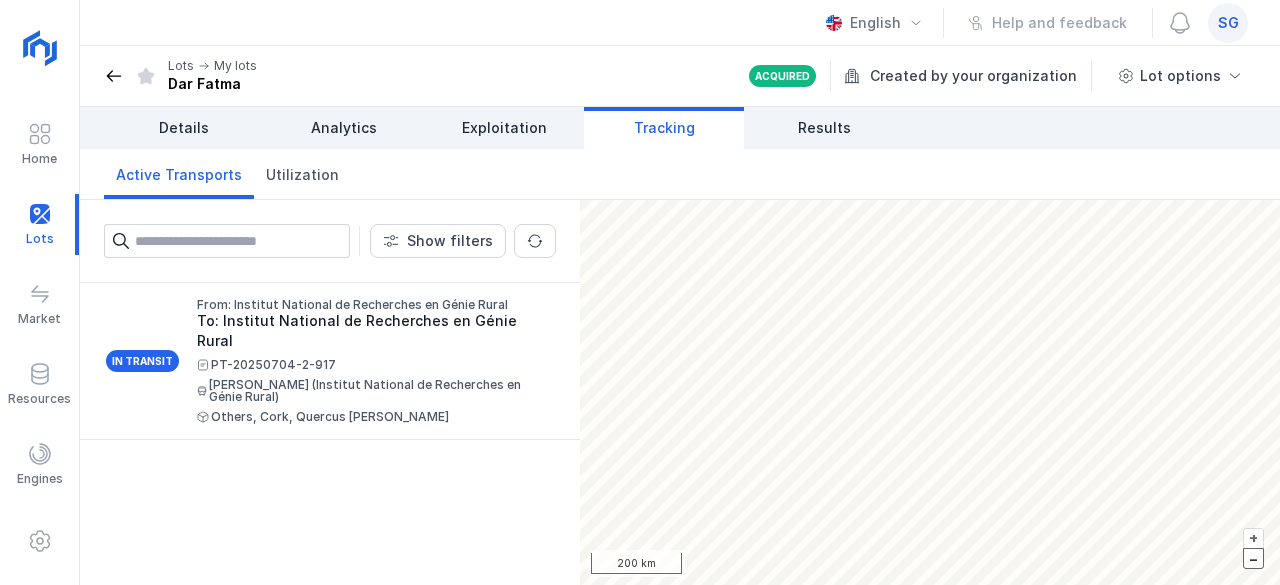 click on "–" at bounding box center (1253, 558) 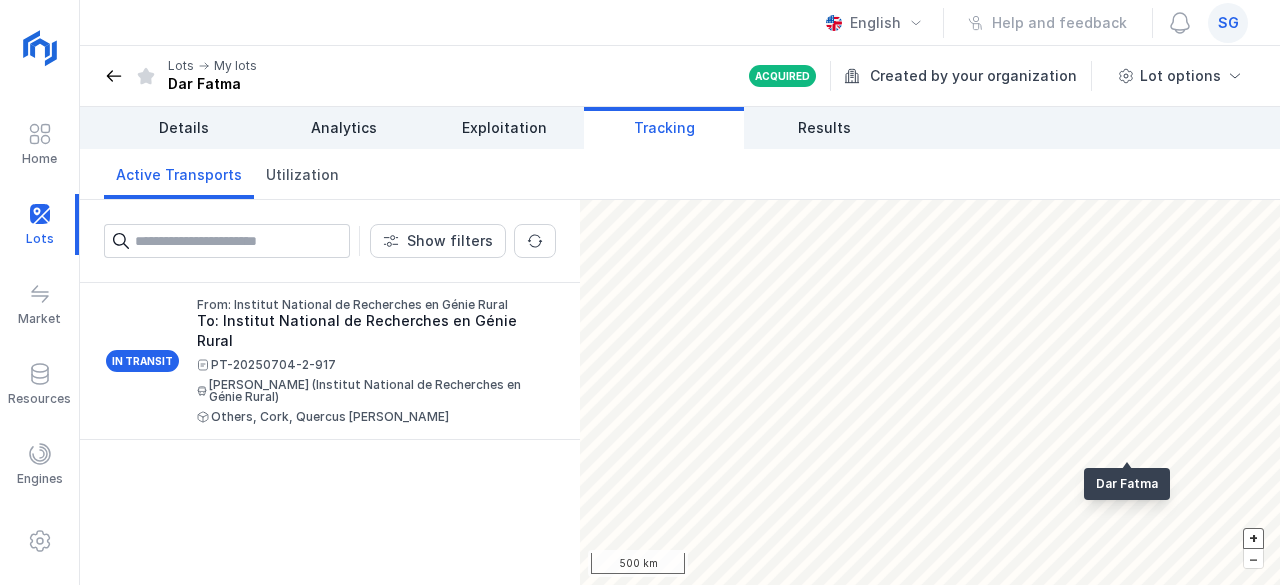 click on "+" at bounding box center (1253, 538) 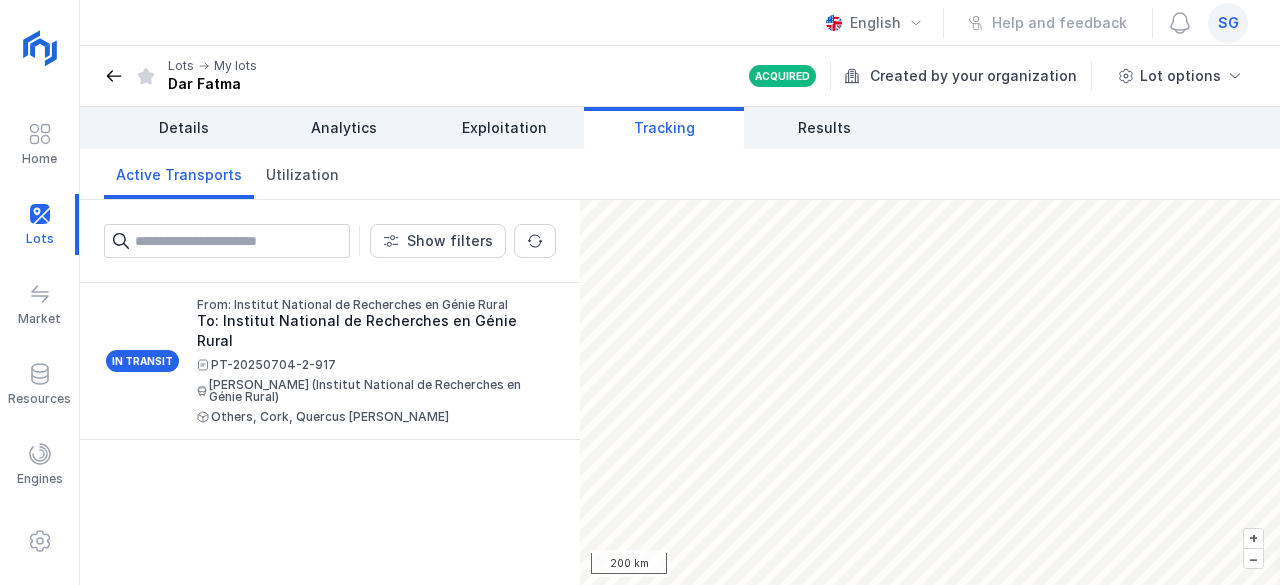 click at bounding box center [114, 76] 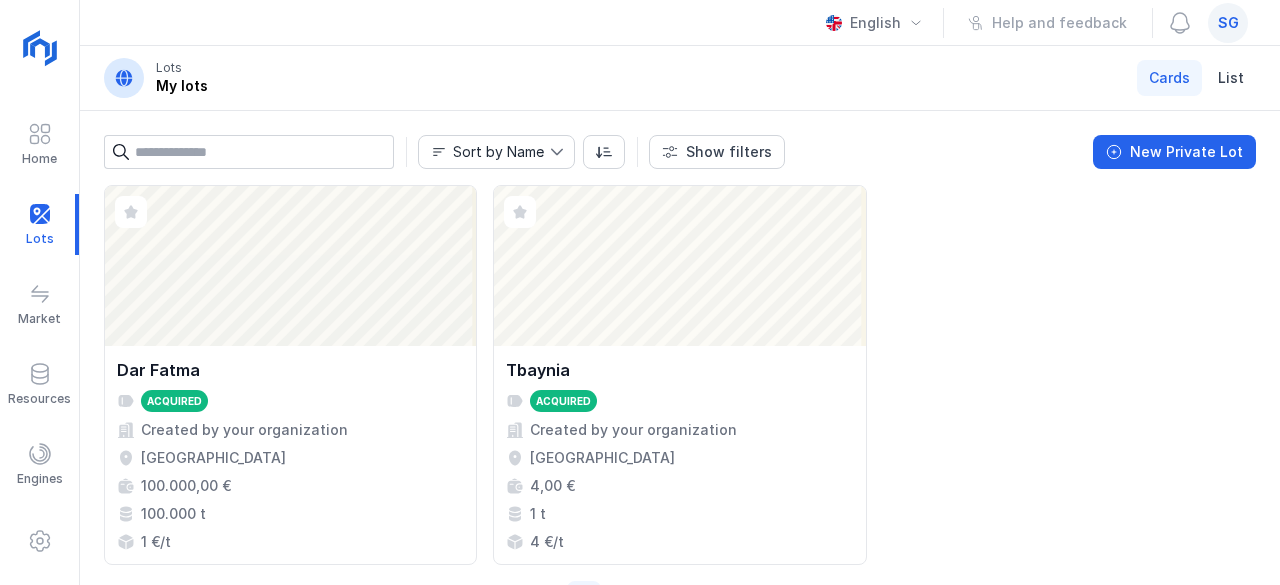 click at bounding box center [124, 78] 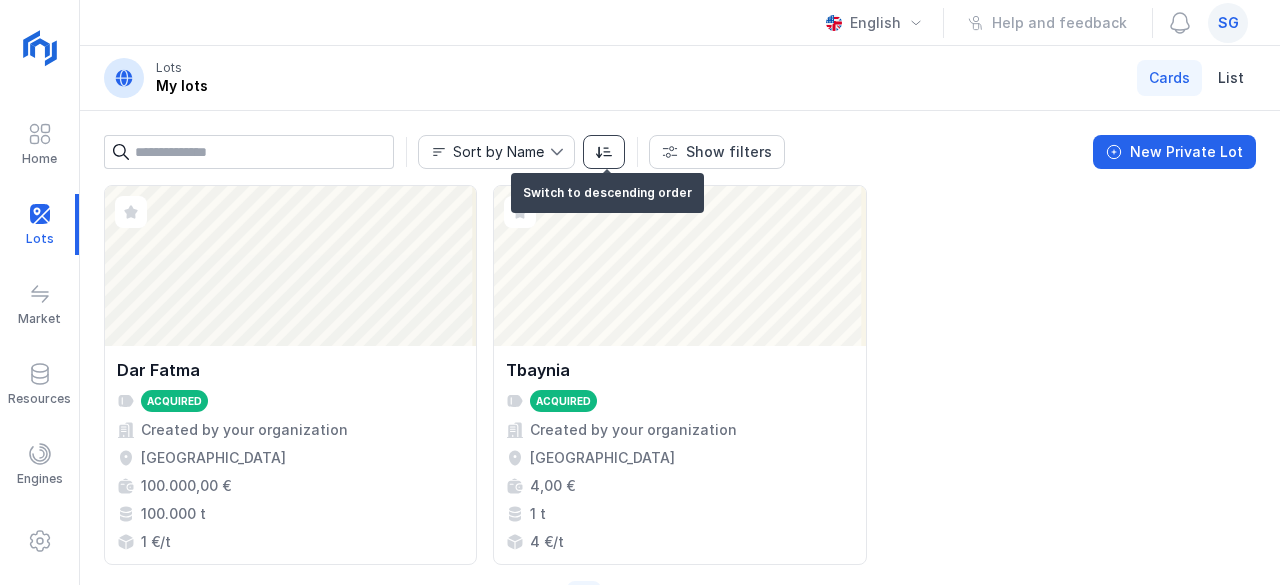 click 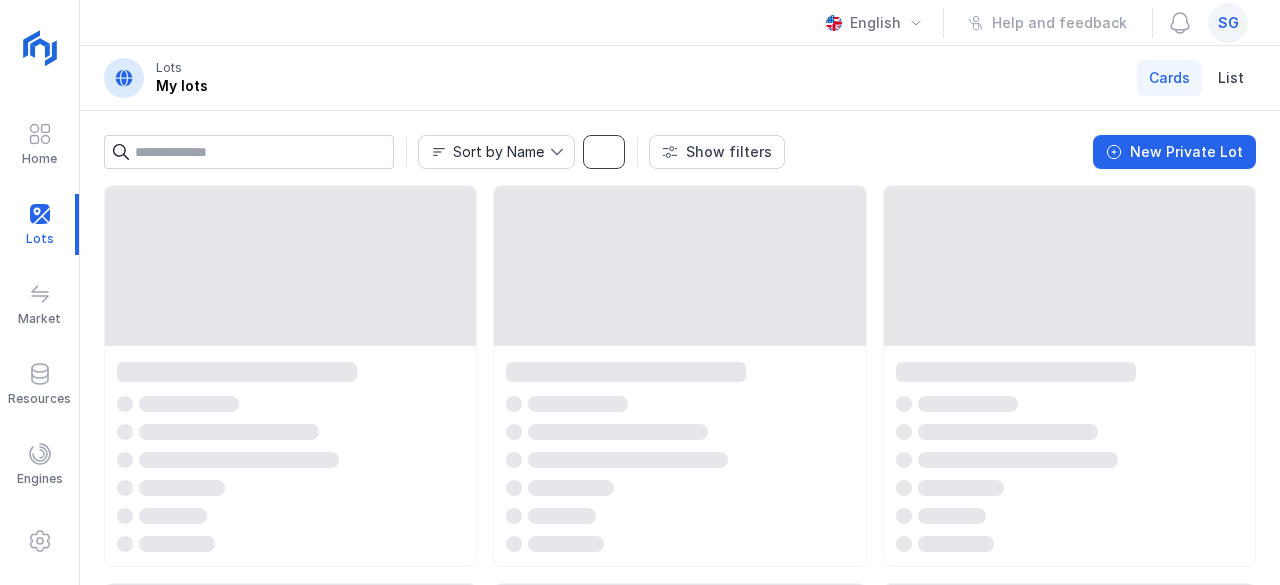 click 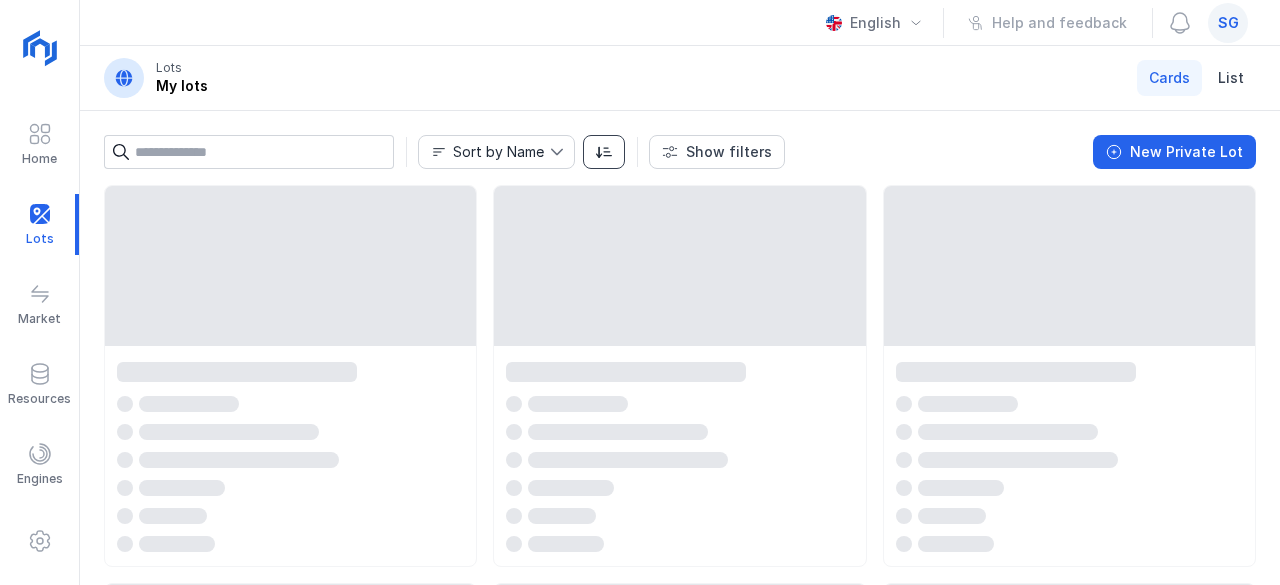 click 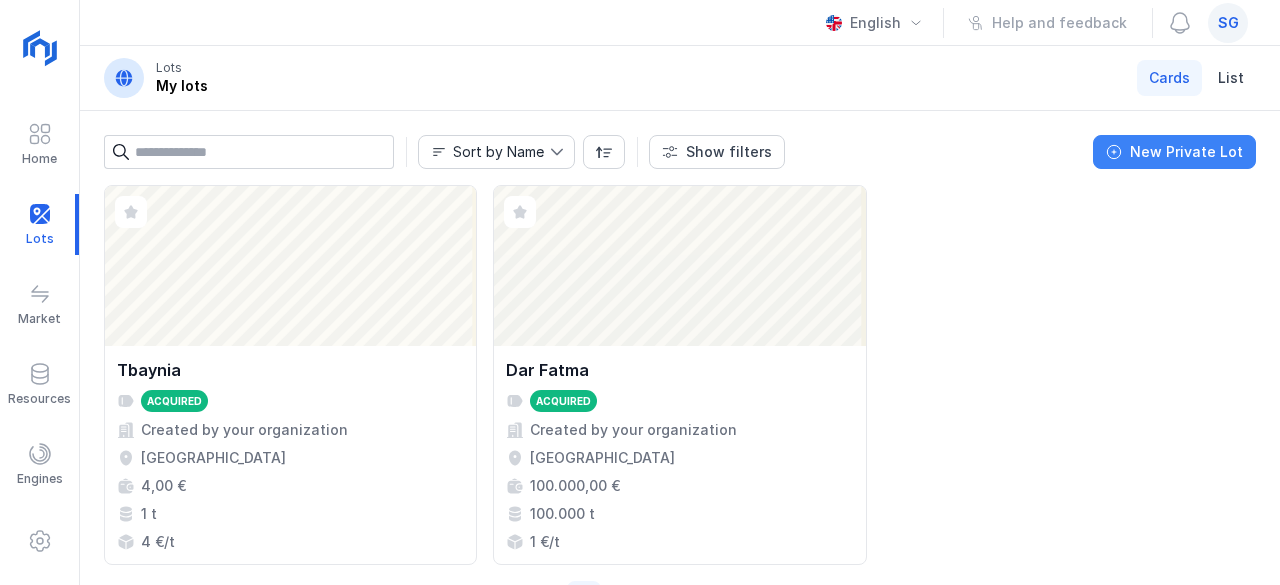 click on "New Private Lot" 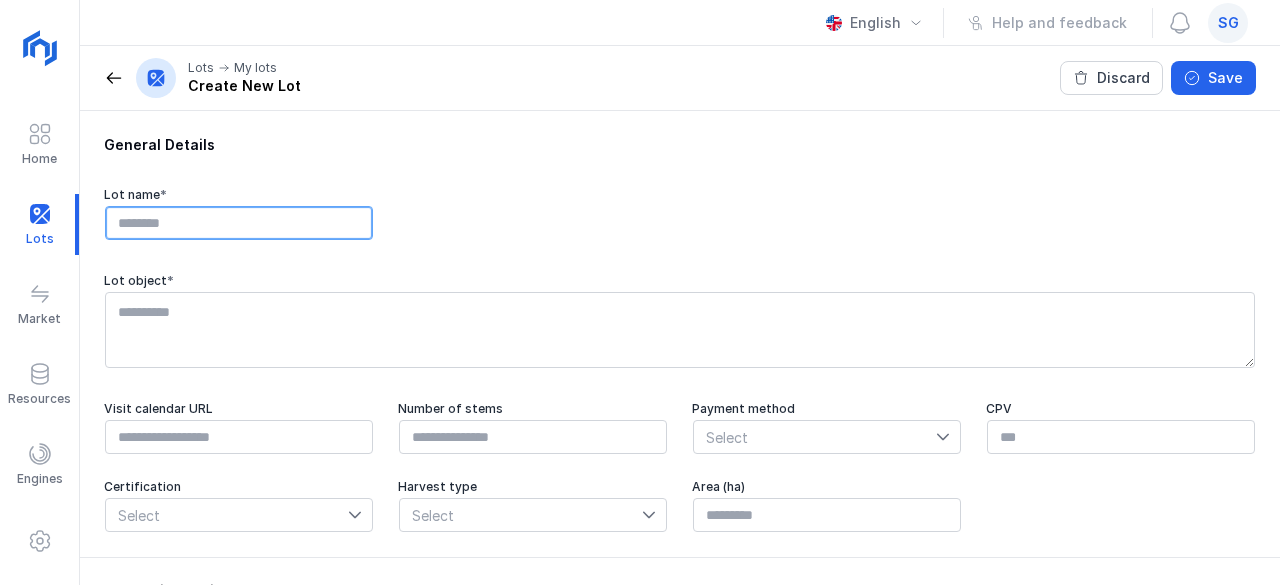 click at bounding box center (239, 223) 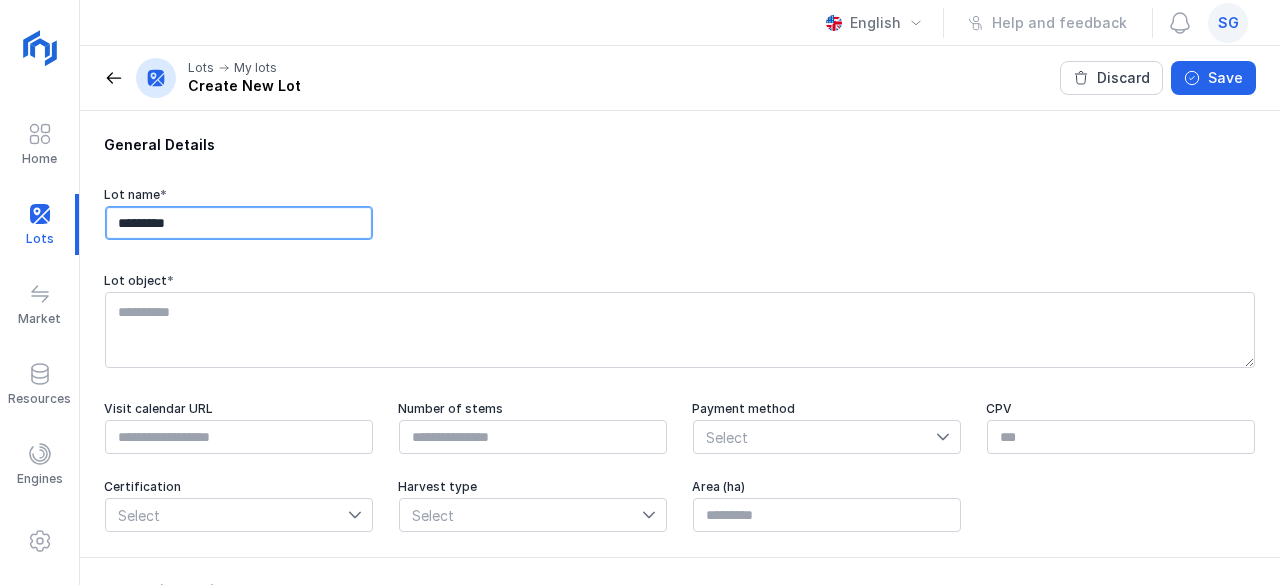 type on "*********" 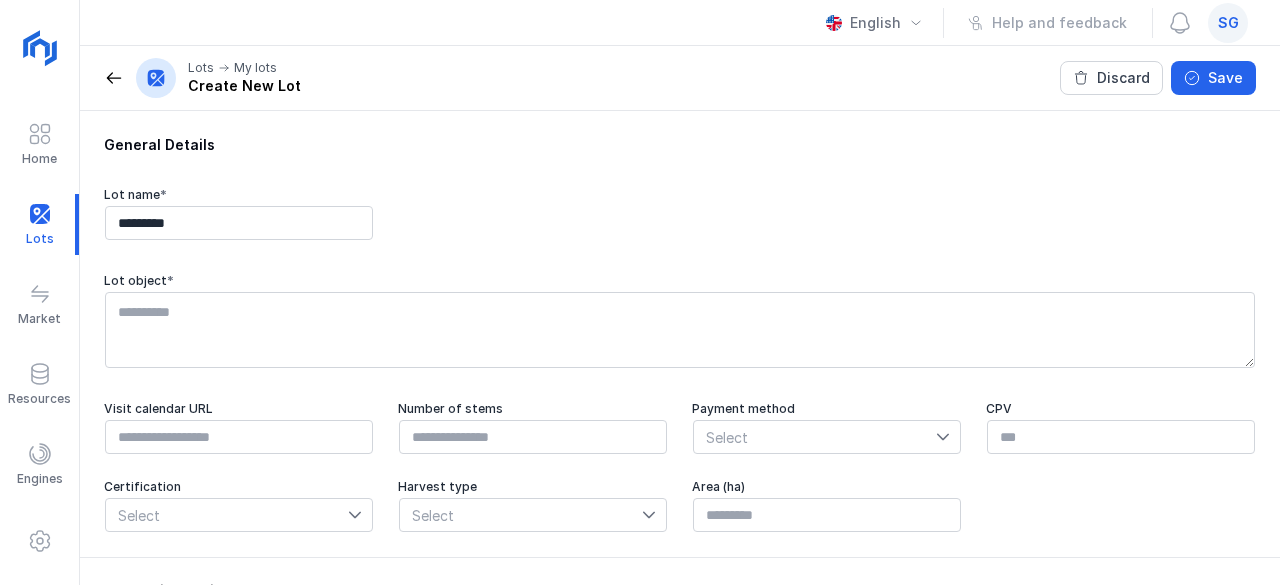 click on "General Details Lot name   *  ********* Lot object   *  Visit calendar URL  Number of stems  Payment method  Select CPV  Certification  Select Harvest type  Select Area (ha)" at bounding box center [680, 334] 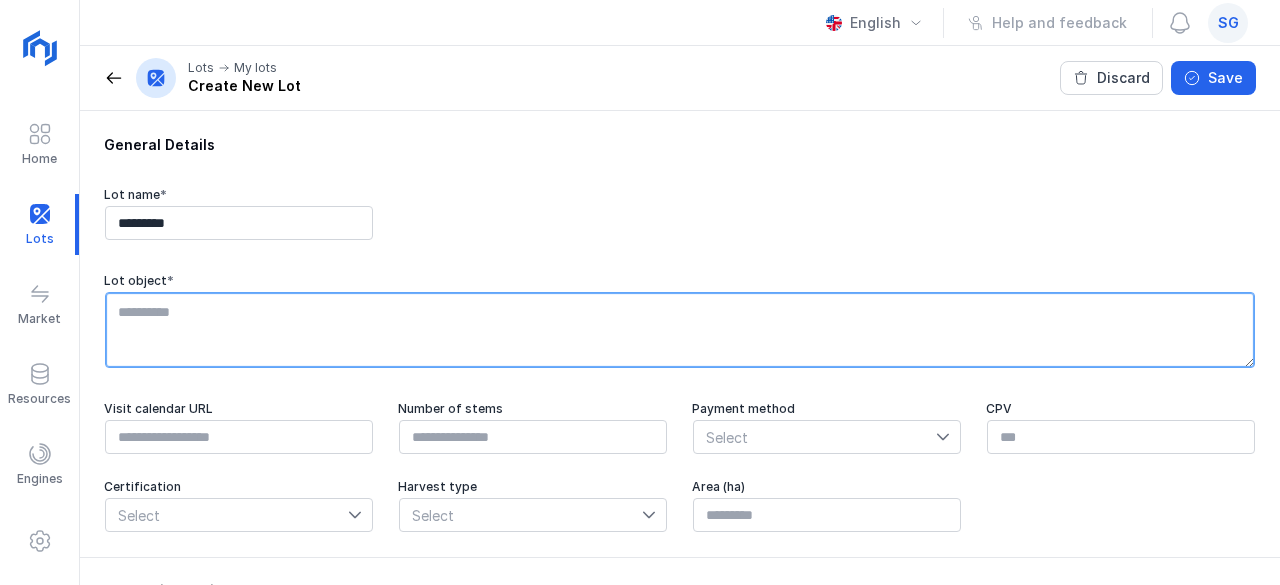 click at bounding box center (680, 330) 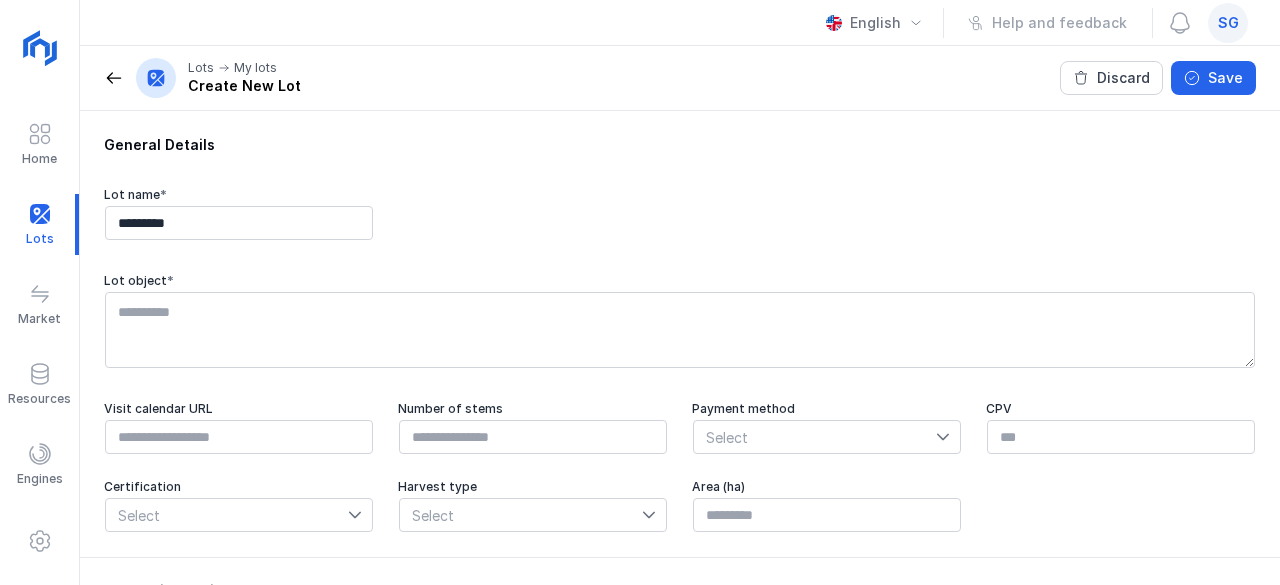 click 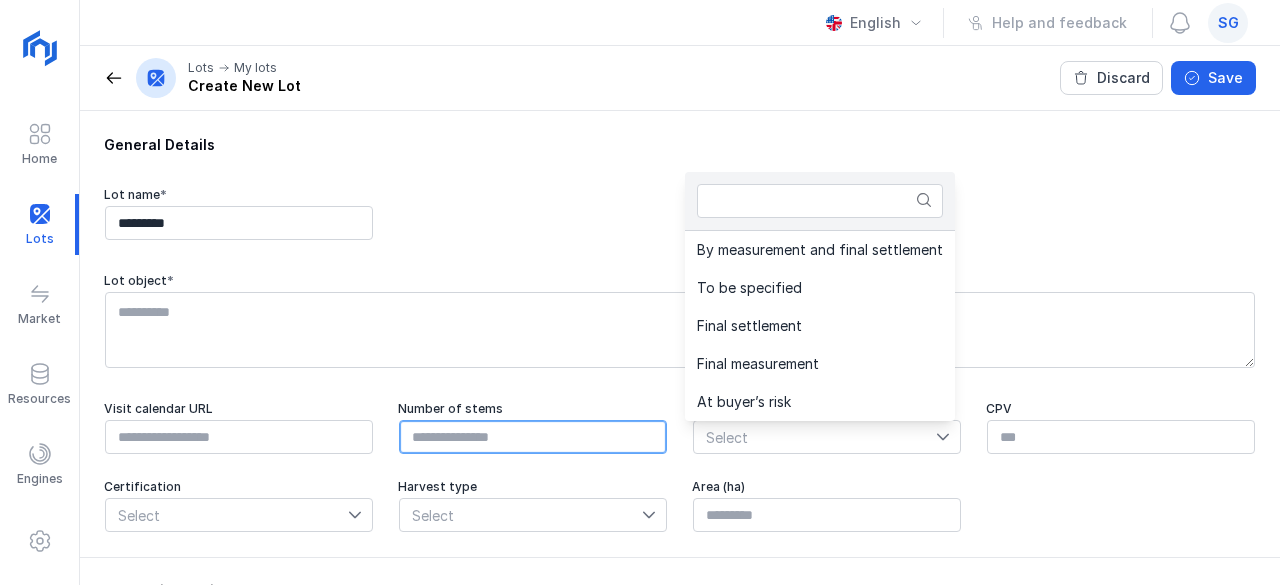 click at bounding box center (533, 437) 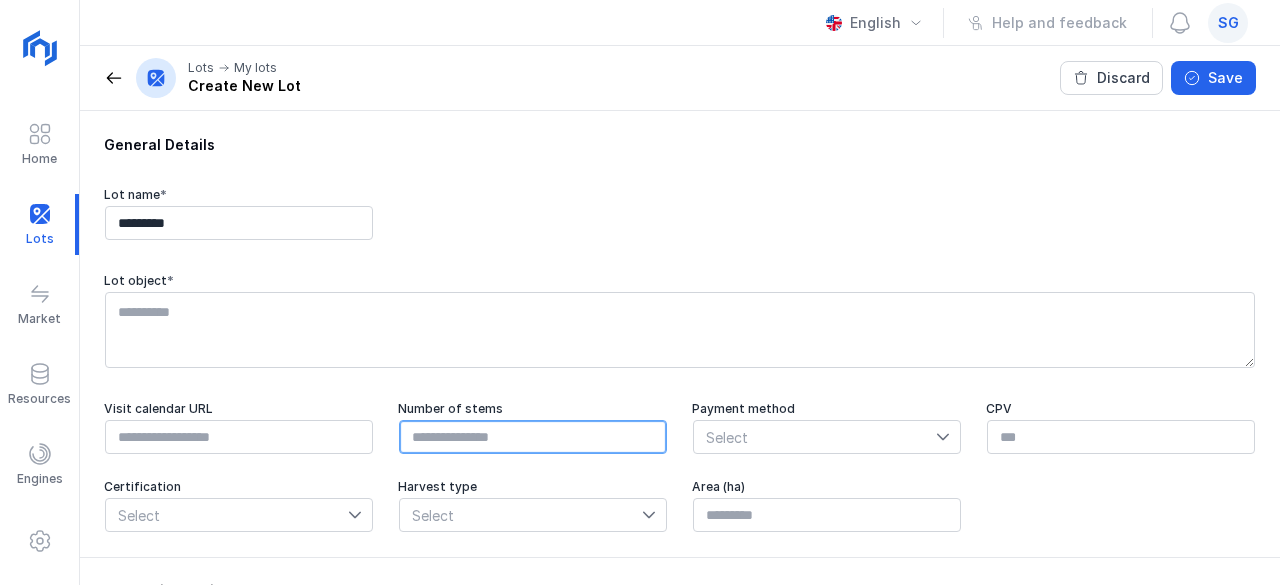 click at bounding box center [533, 437] 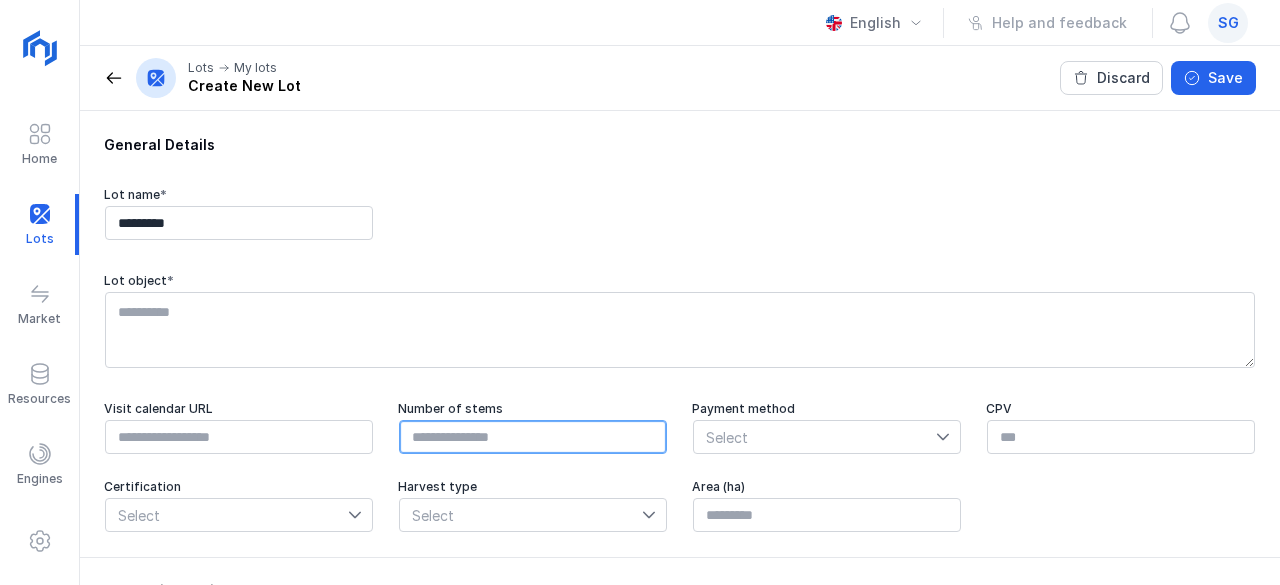 click at bounding box center [533, 437] 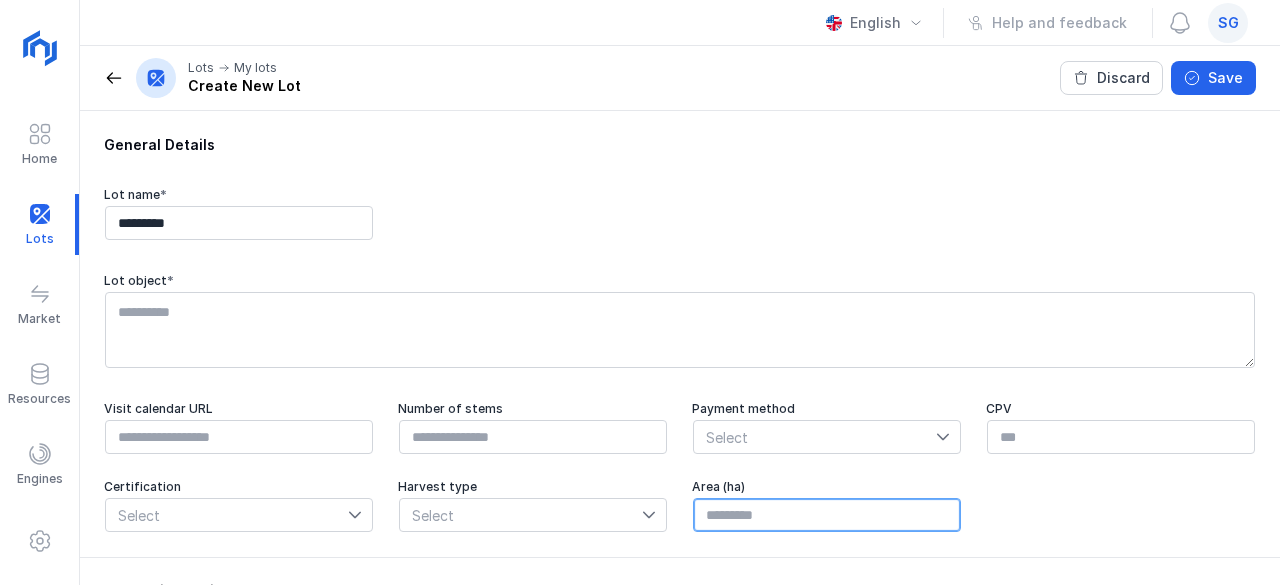 type on "****" 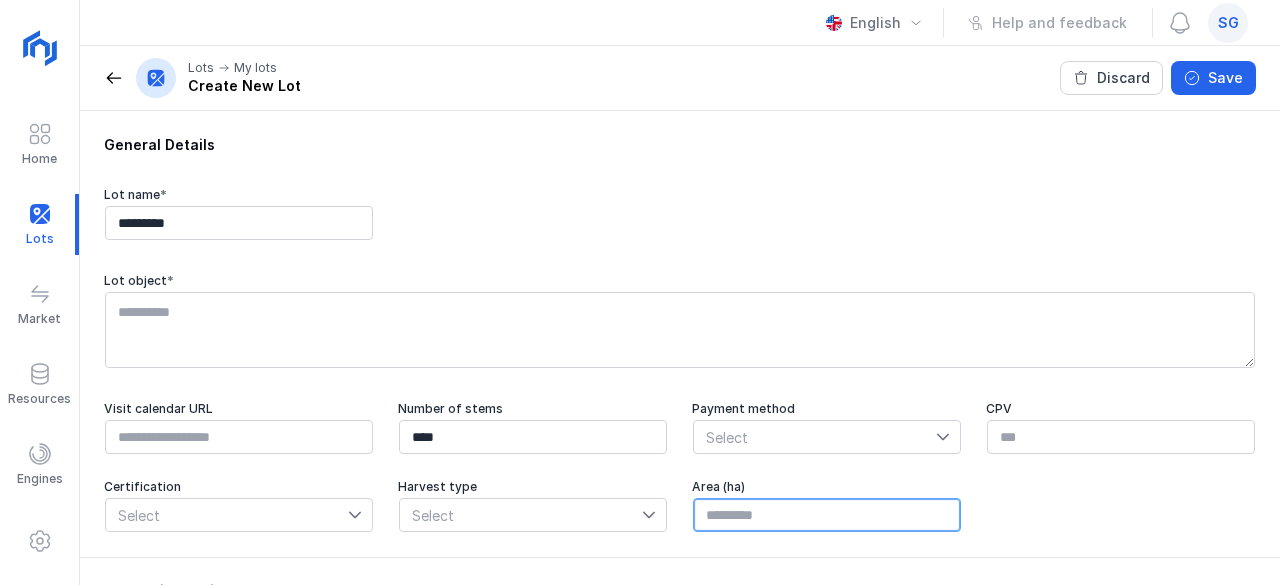 click at bounding box center (827, 515) 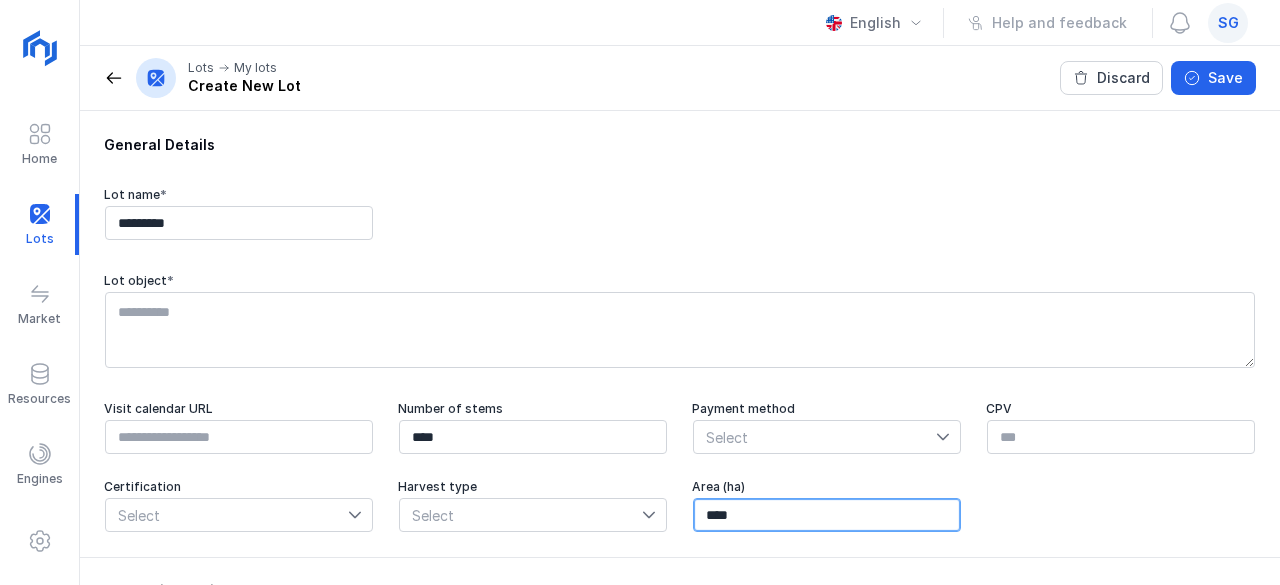 click on "****" at bounding box center [827, 515] 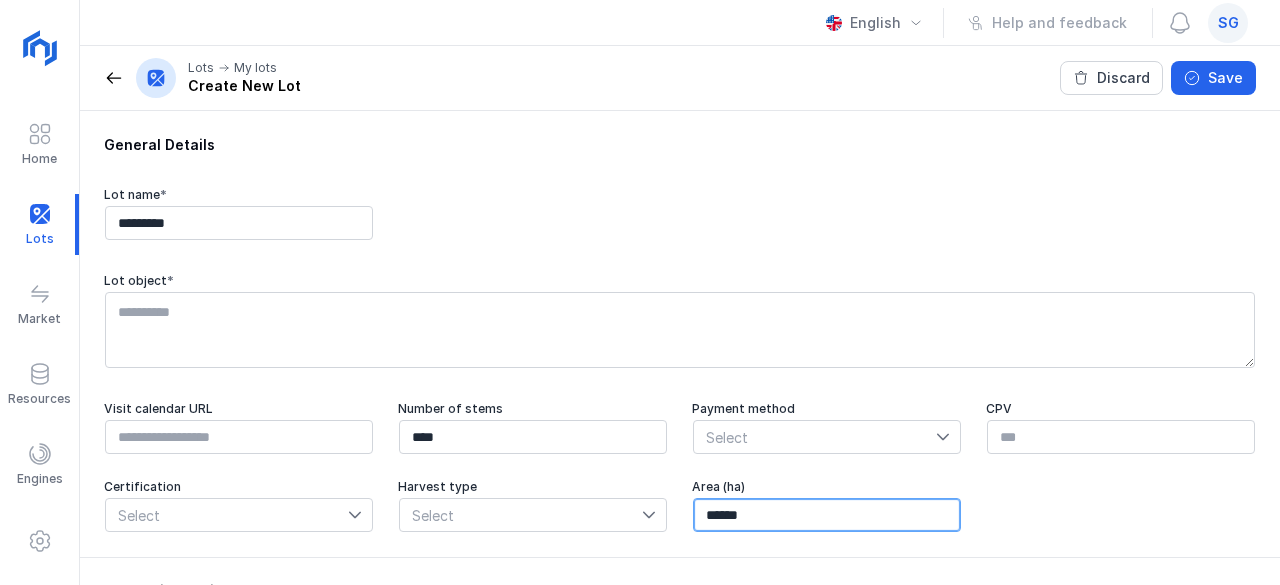 type on "********" 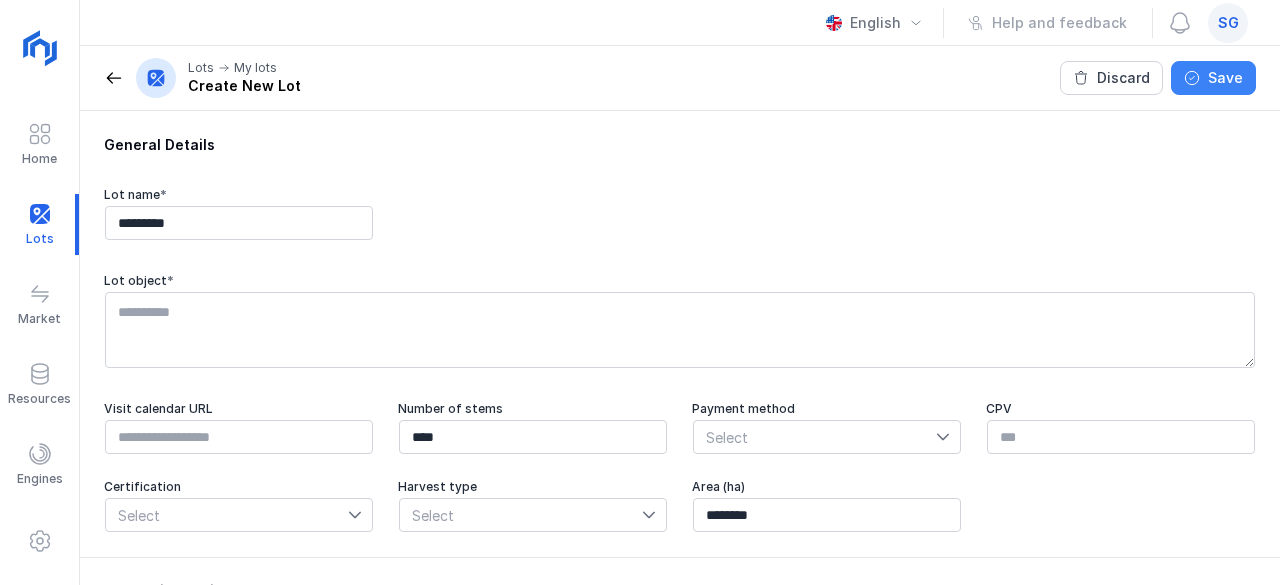 click on "Save" at bounding box center [1213, 78] 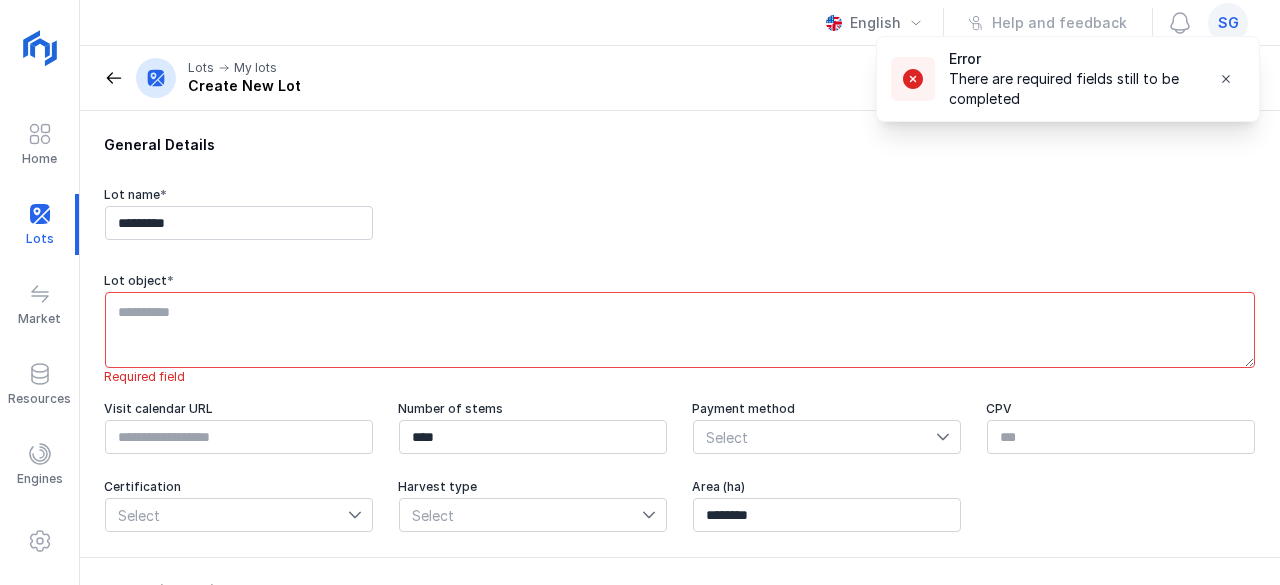 click on "There are required fields still to be completed" at bounding box center [1071, 89] 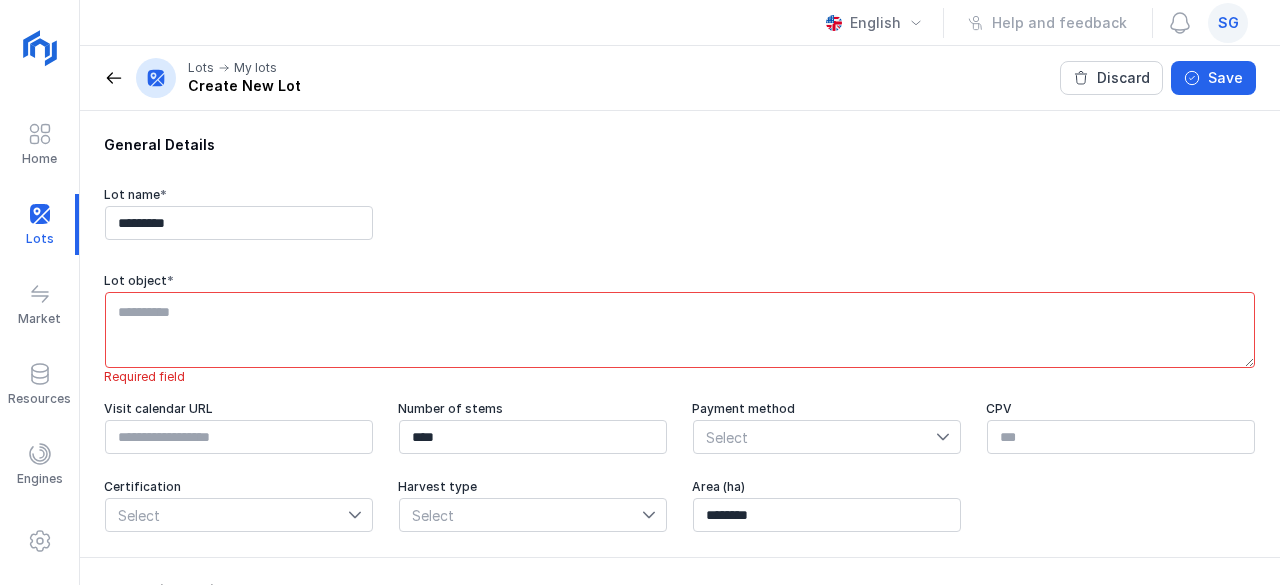 click on "General Details Lot name   *  ********* Lot object   *  Required field Visit calendar URL  Number of stems  **** Payment method  Select CPV  Certification  Select Harvest type  Select Area (ha)  ********" at bounding box center [680, 334] 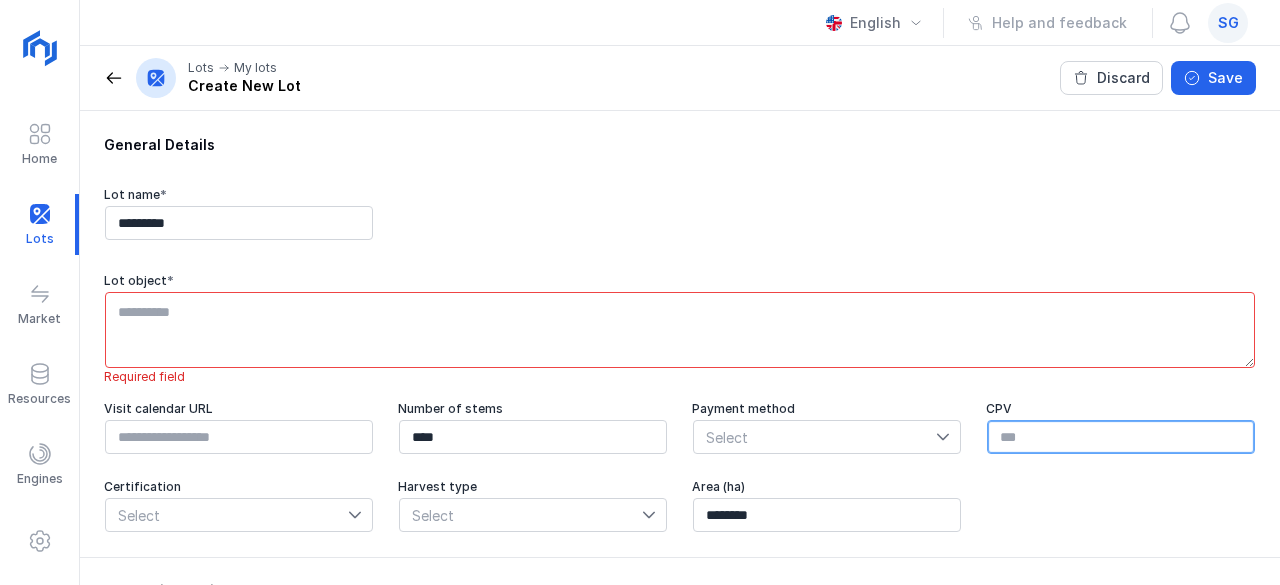 click at bounding box center [1121, 437] 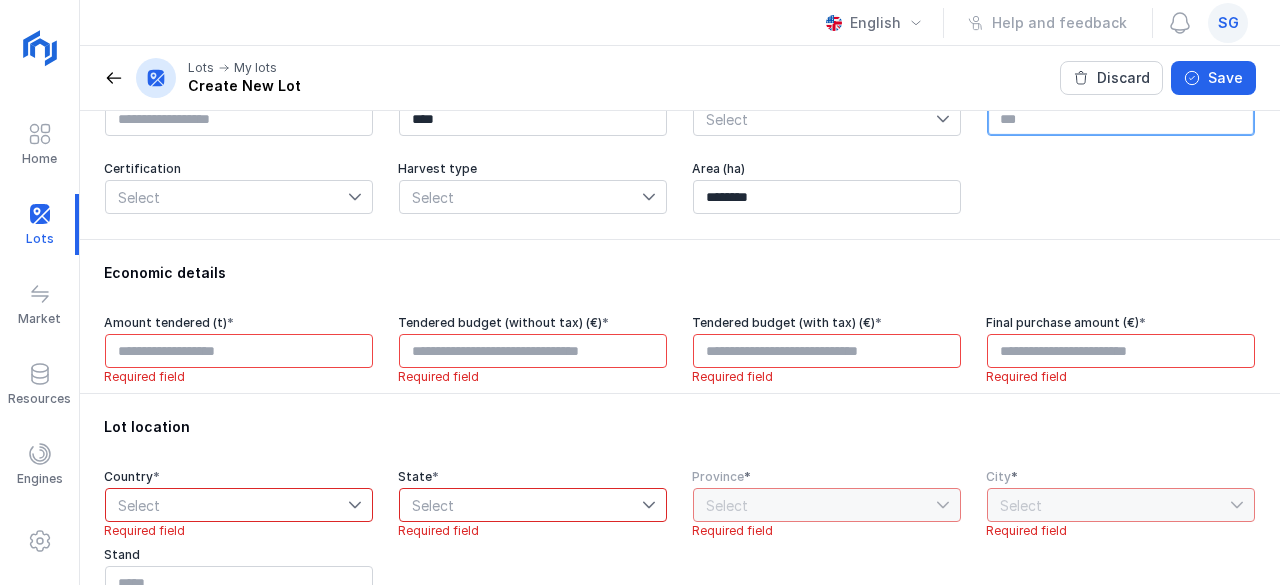 scroll, scrollTop: 320, scrollLeft: 0, axis: vertical 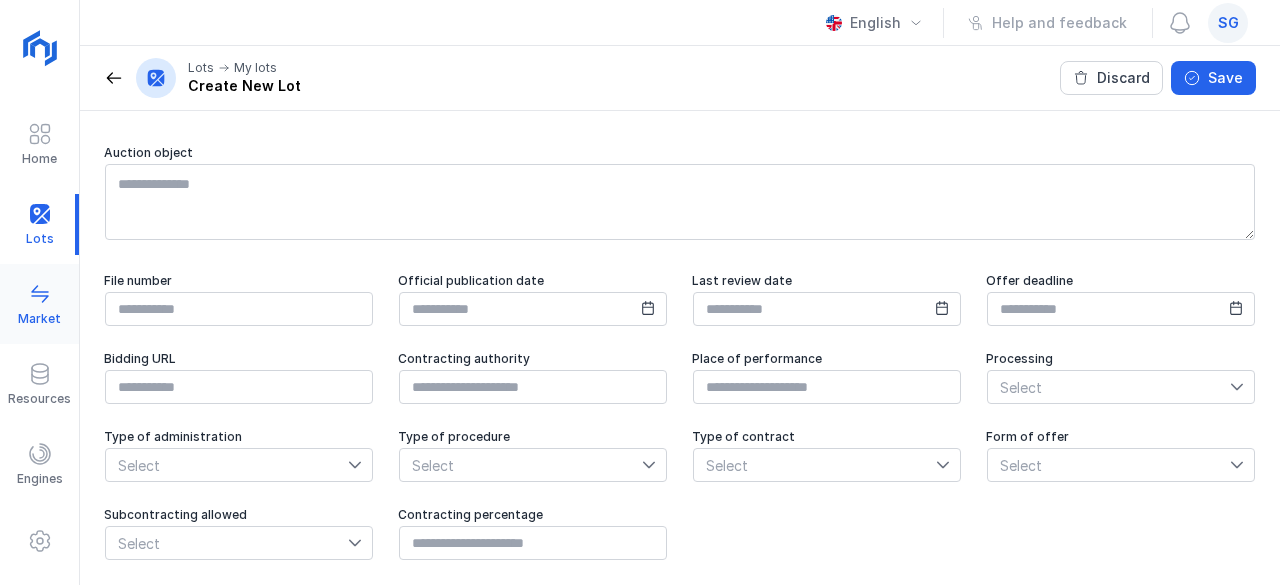click at bounding box center (40, 296) 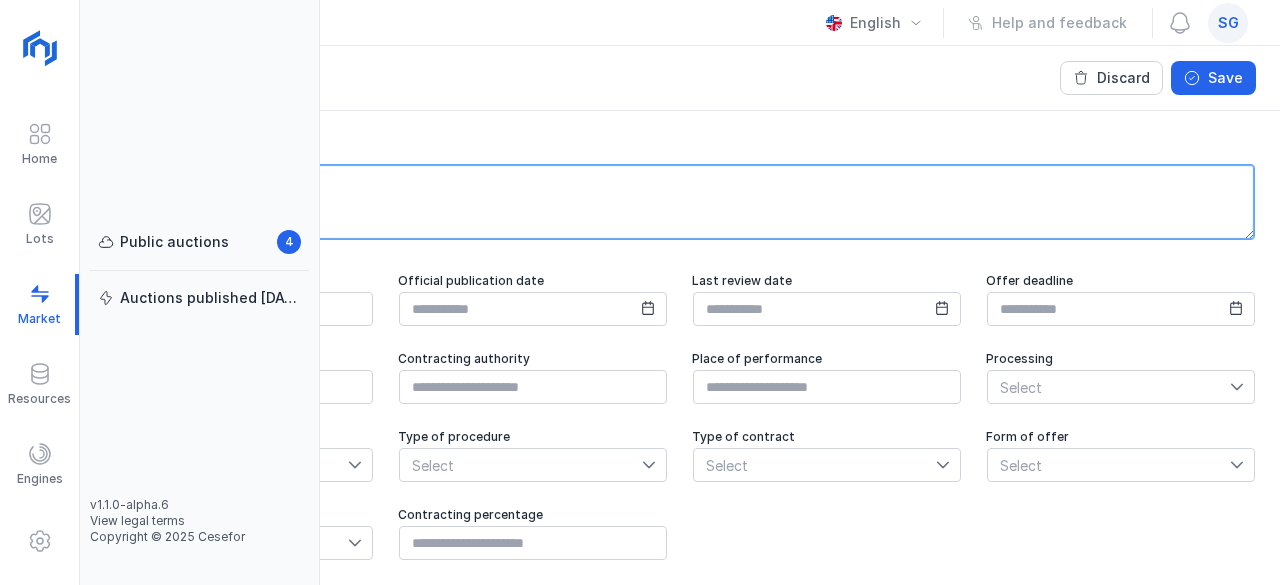 click at bounding box center (680, 202) 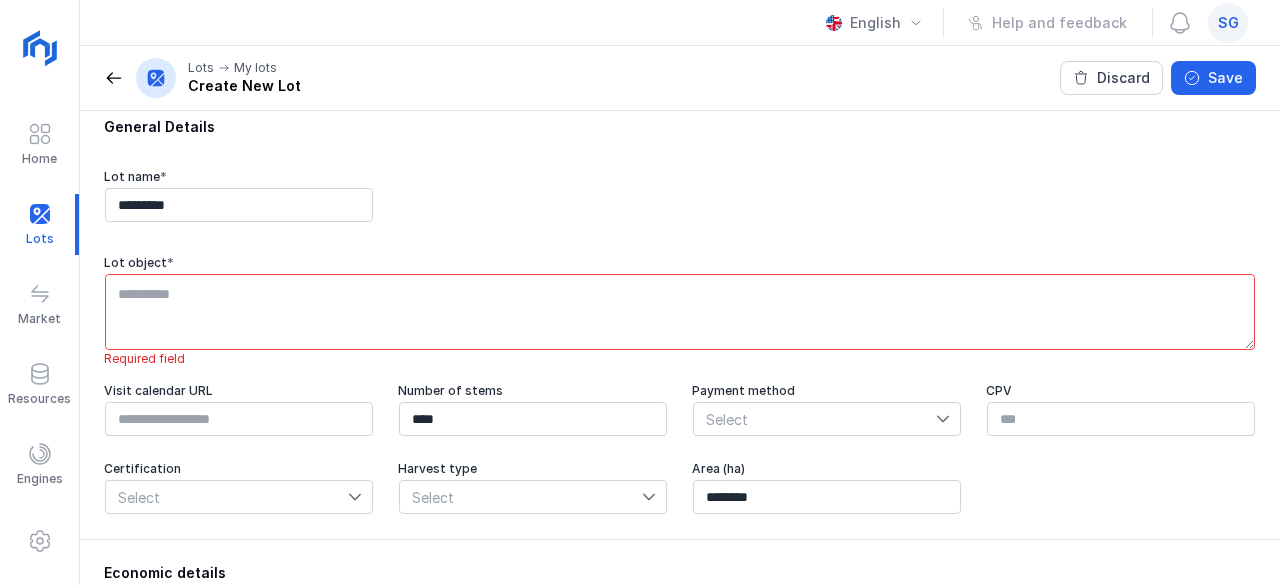 scroll, scrollTop: 0, scrollLeft: 0, axis: both 